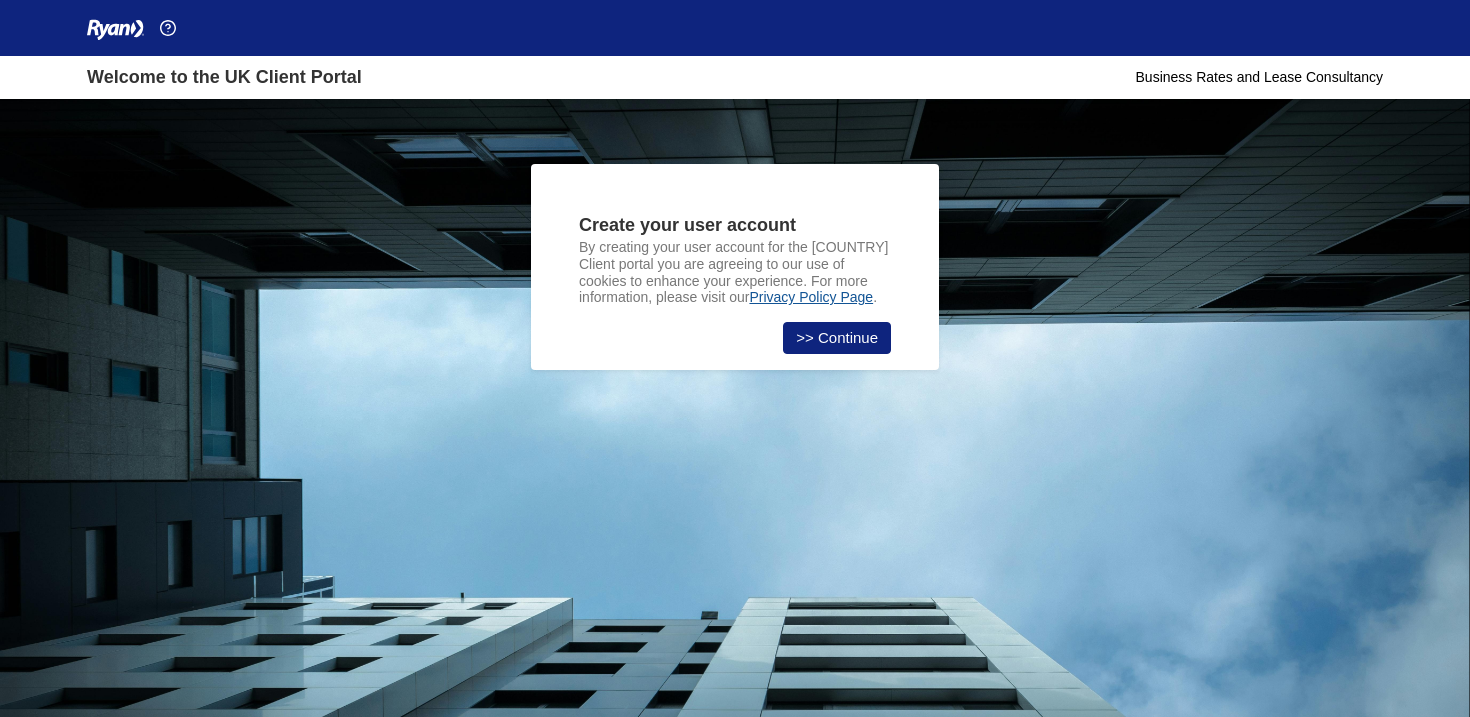 scroll, scrollTop: 0, scrollLeft: 0, axis: both 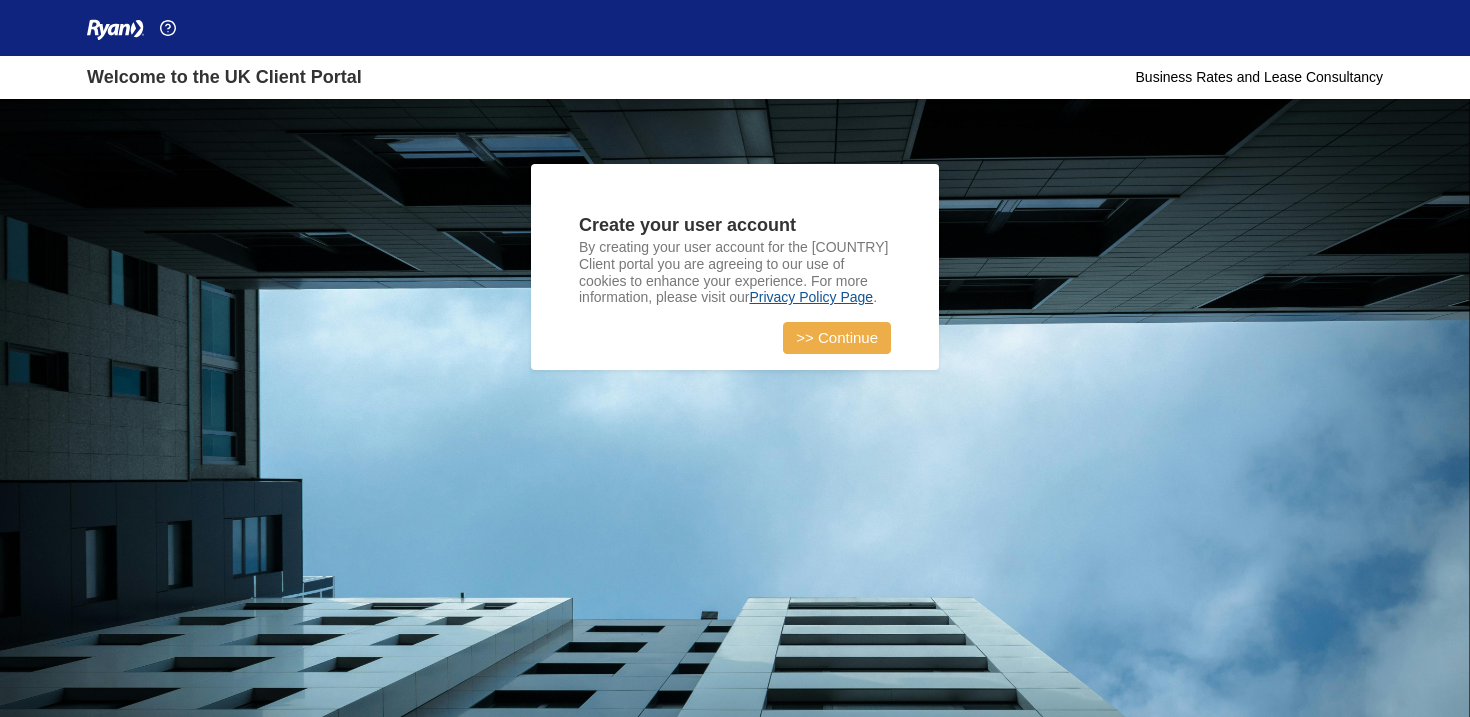 click on ">> Continue" at bounding box center [837, 338] 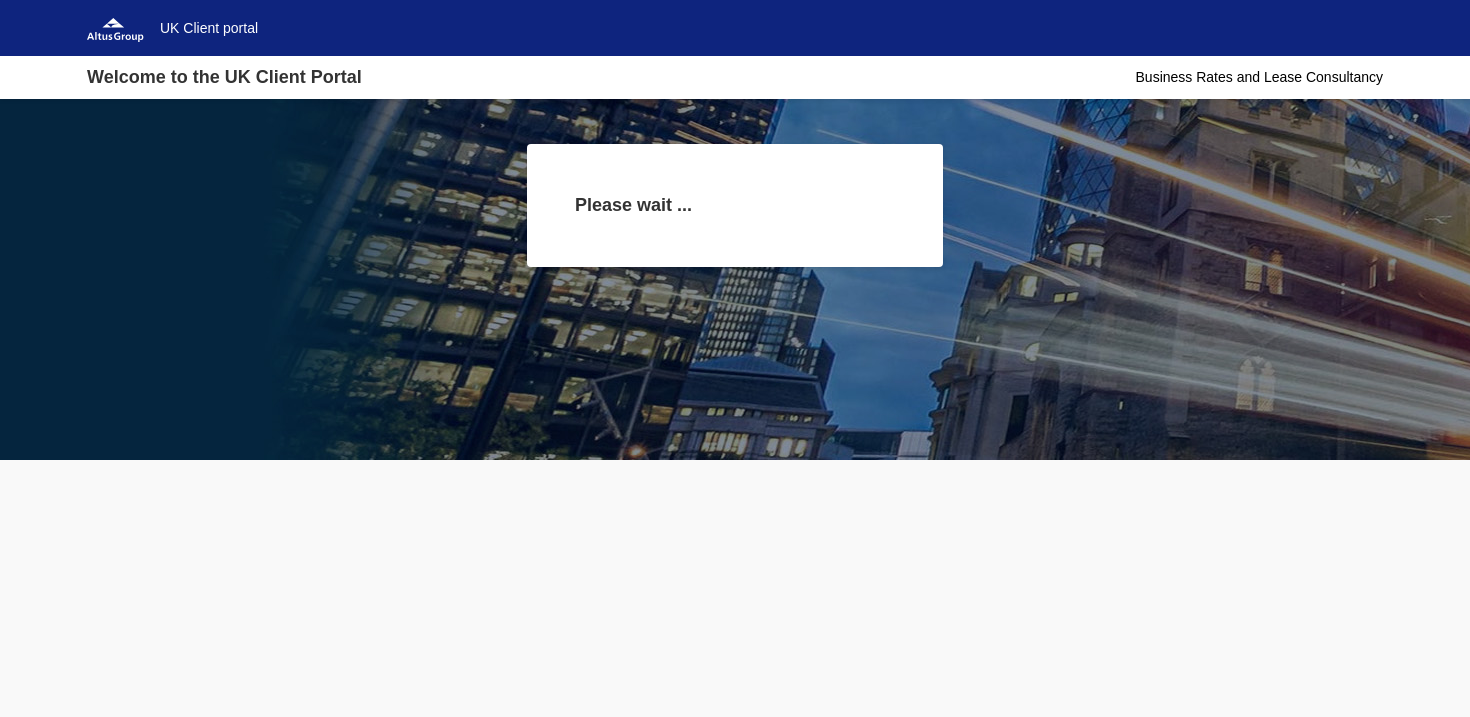 scroll, scrollTop: 0, scrollLeft: 0, axis: both 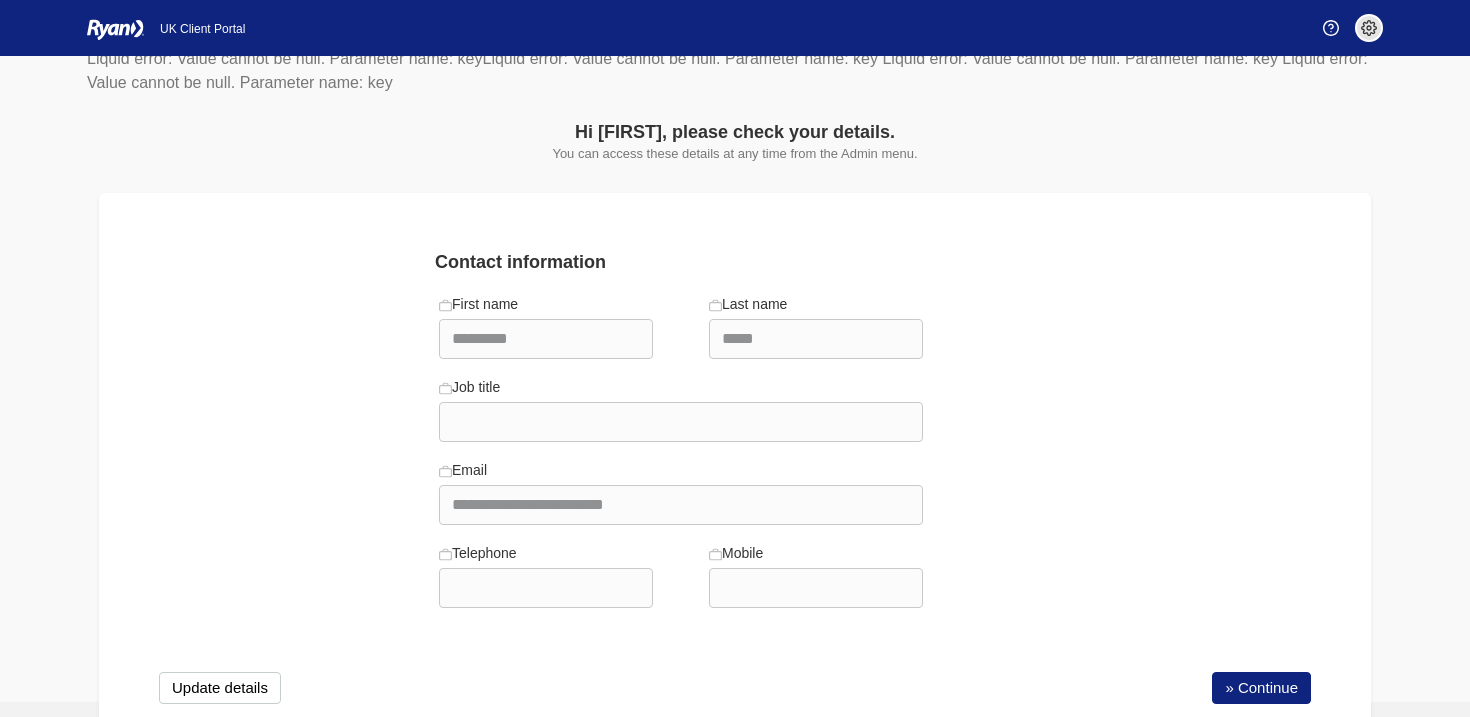 click on "You’re offline. This is a read only version of the page.
Ryan
Liquid error: Value cannot be null.
Parameter name: key
Company Selection
Click the company name dropdown to view/manage a company.  Note: you may only have one company available.
Select a company to manage cases and properties
View or request an update to company details
Request to add or remove a company
Choose a company to load as default after login
Default Company
Choose a default company from the list. This company will load automatically each time you log in. NOTE:  You can have only 1 default company.
Default" at bounding box center (735, 335) 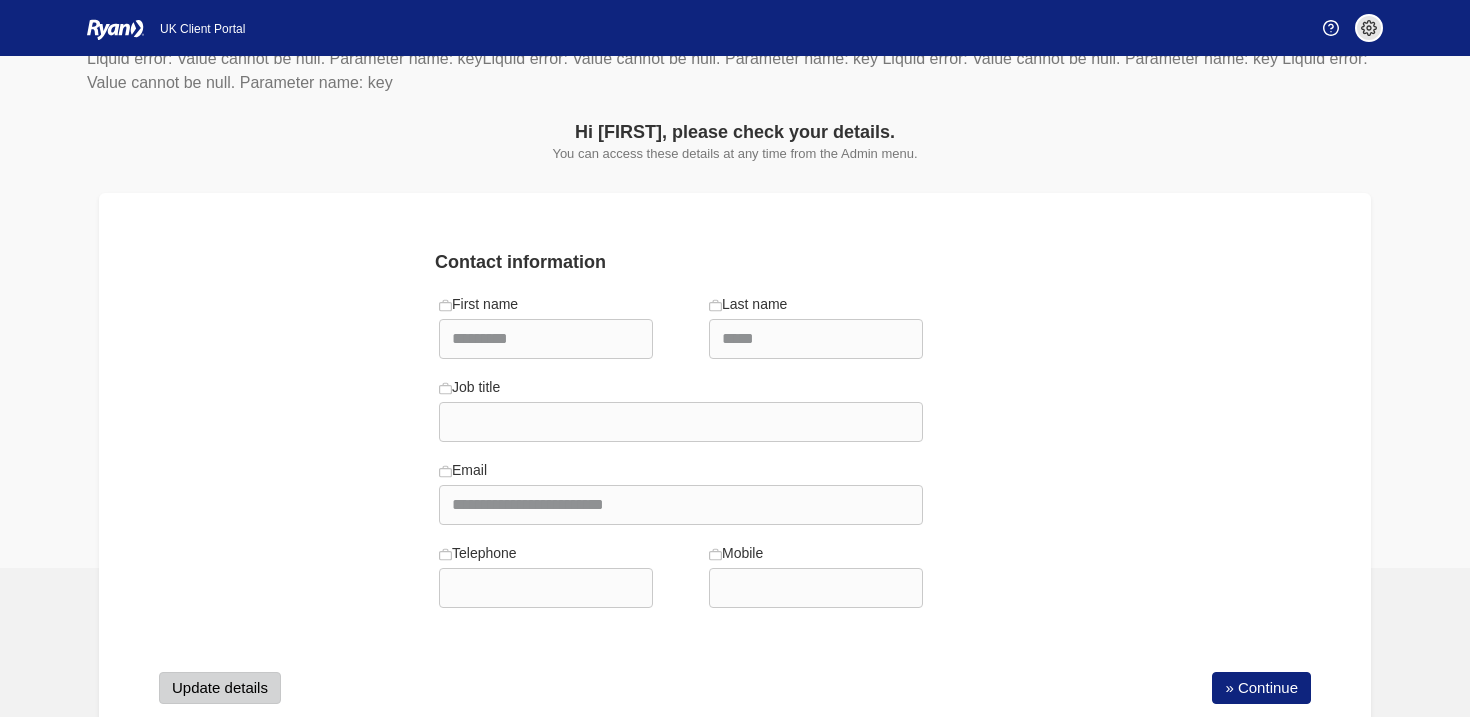 click on "Update details" at bounding box center [220, 688] 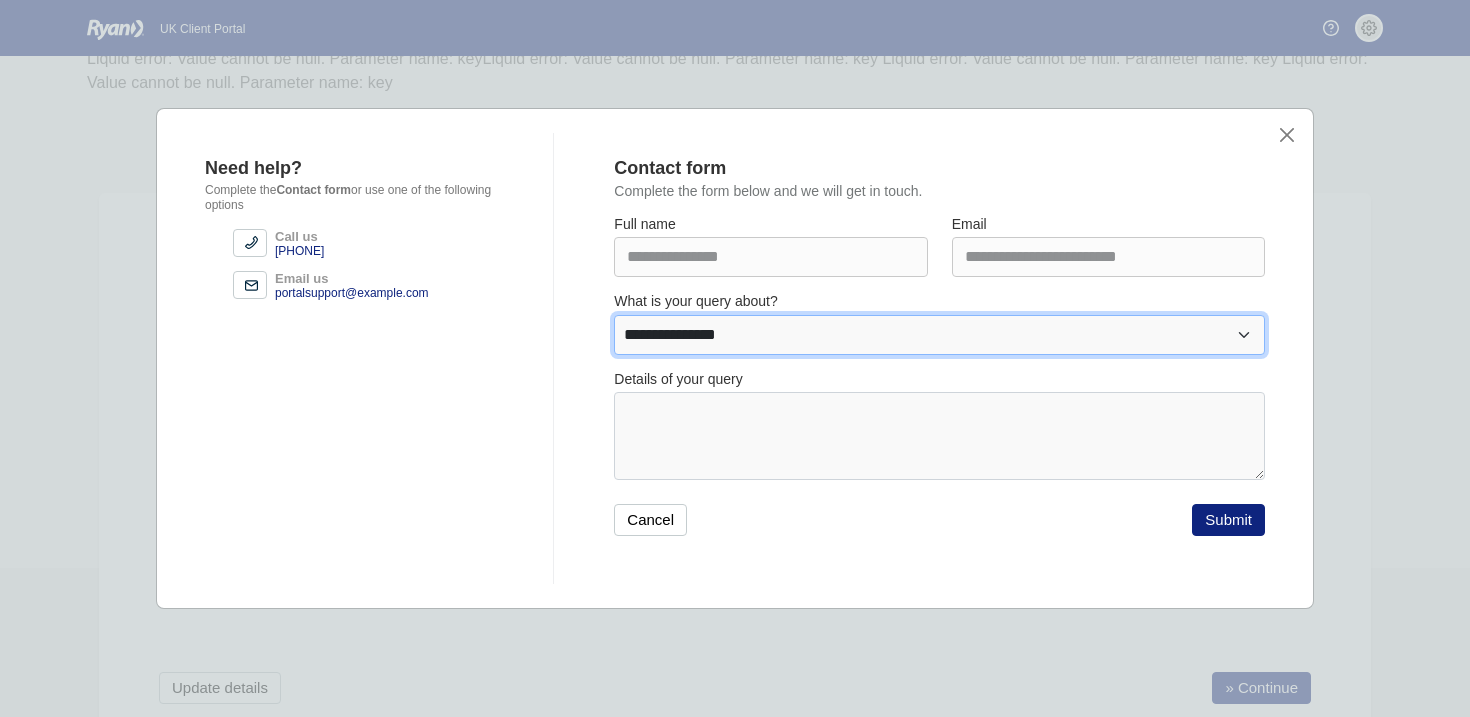 click on "**********" at bounding box center (939, 335) 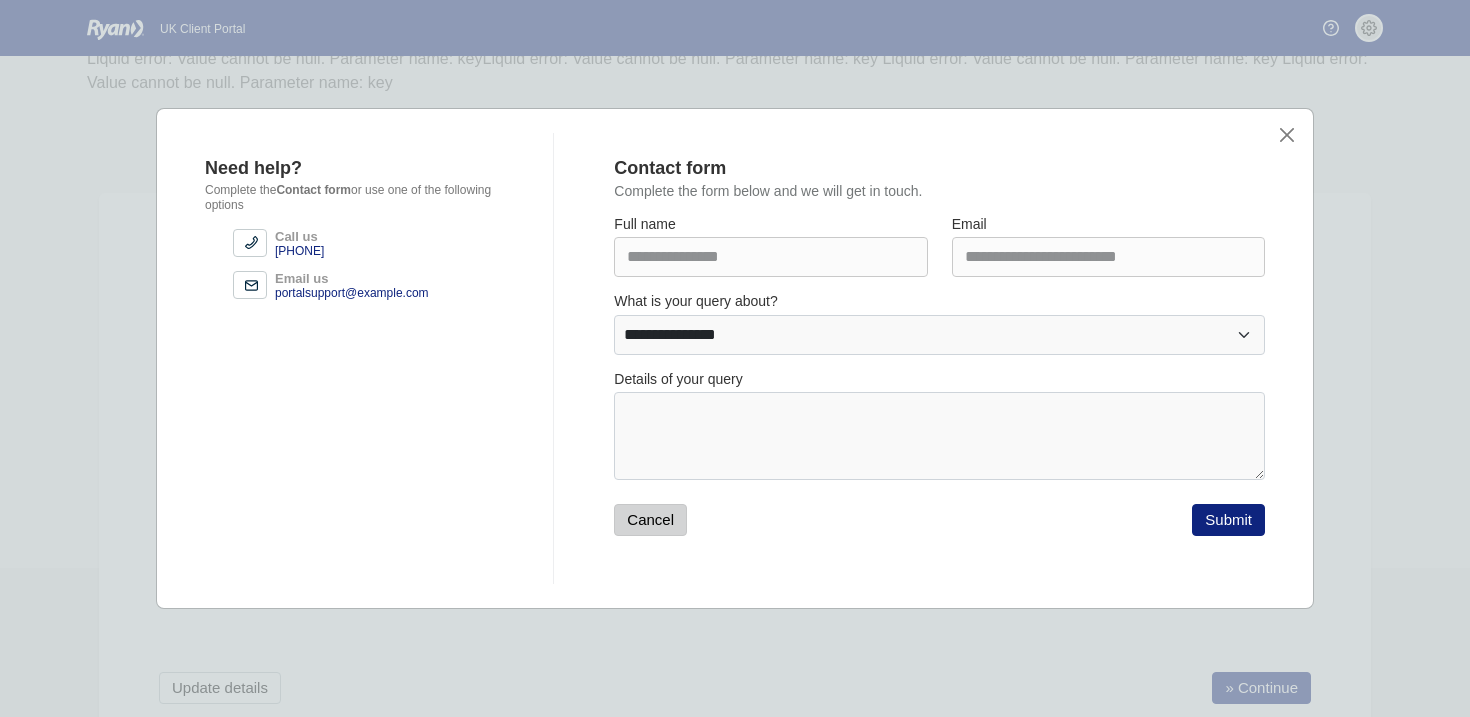 click on "Cancel" at bounding box center [650, 520] 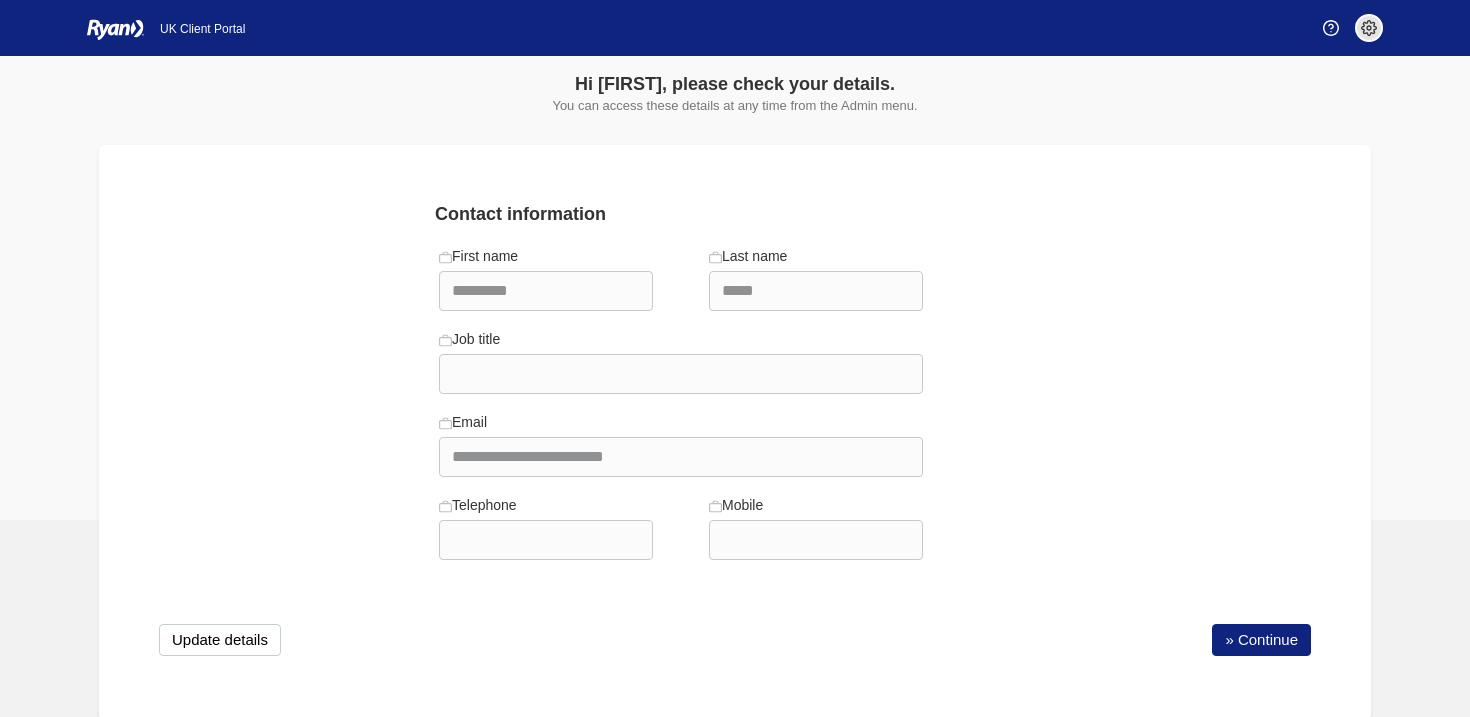 scroll, scrollTop: 148, scrollLeft: 0, axis: vertical 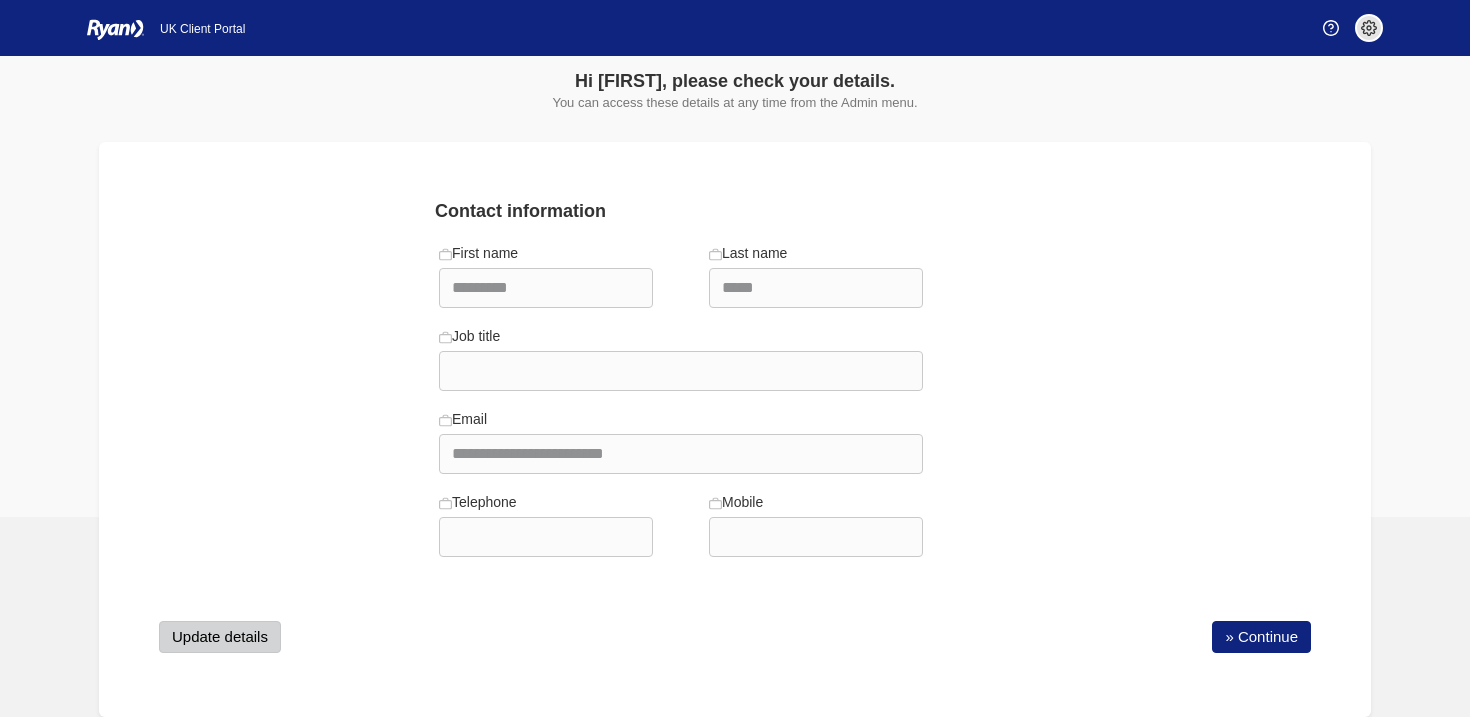 click on "Update details" at bounding box center [220, 637] 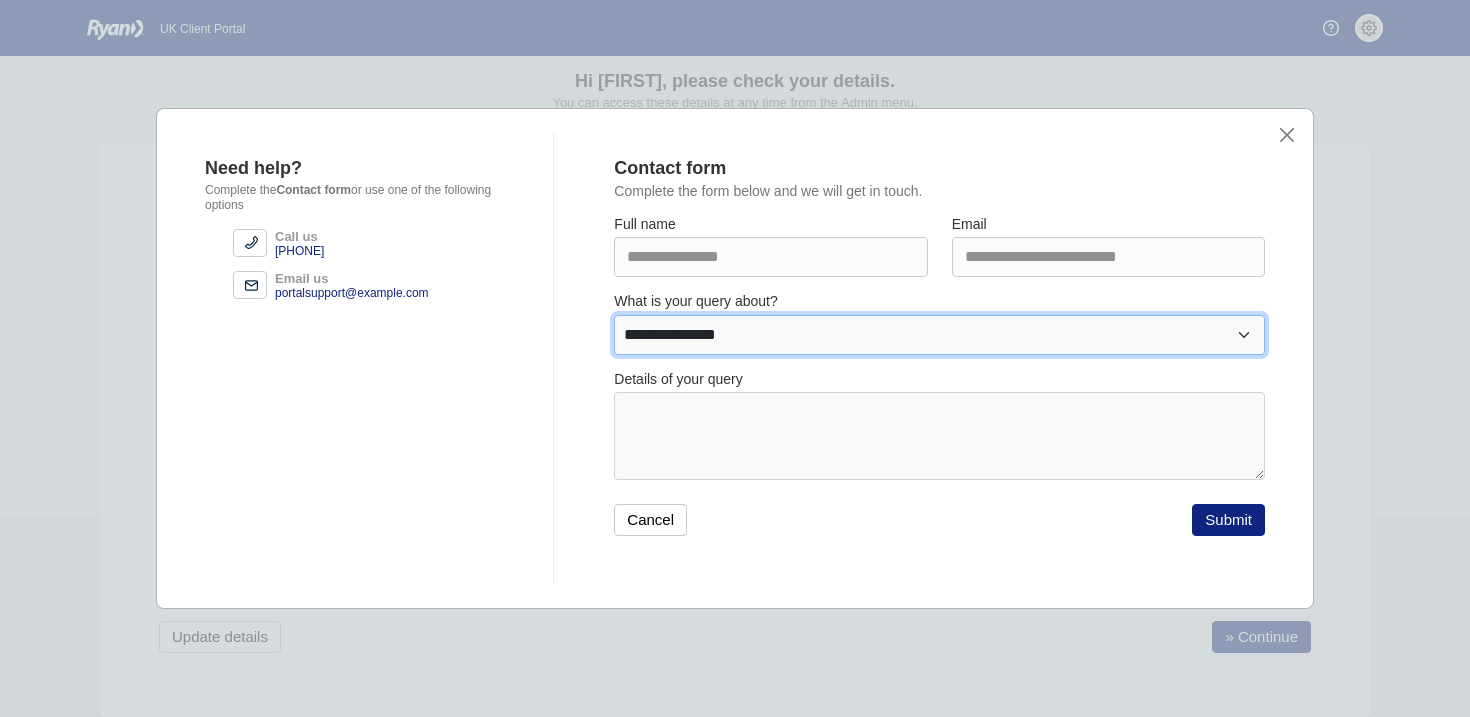 click on "**********" at bounding box center [939, 335] 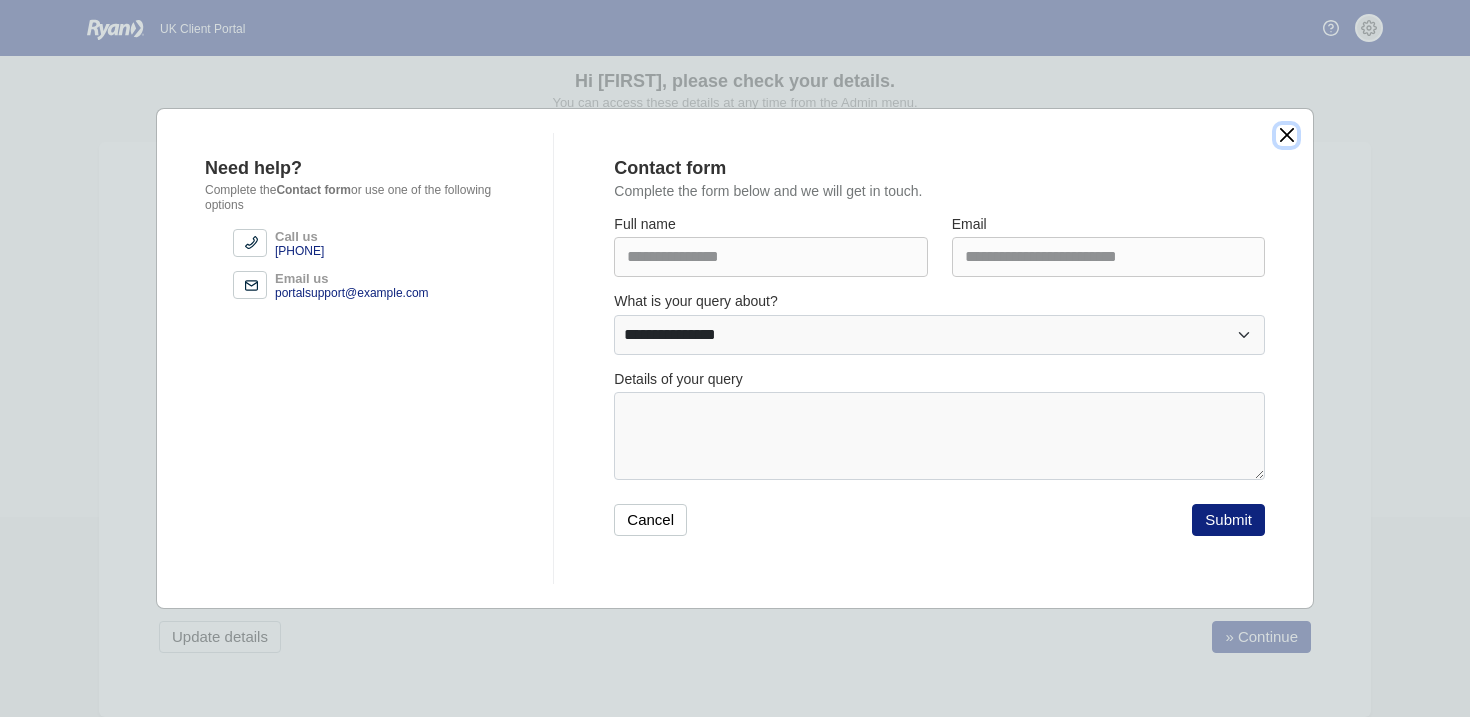 click at bounding box center [1286, 135] 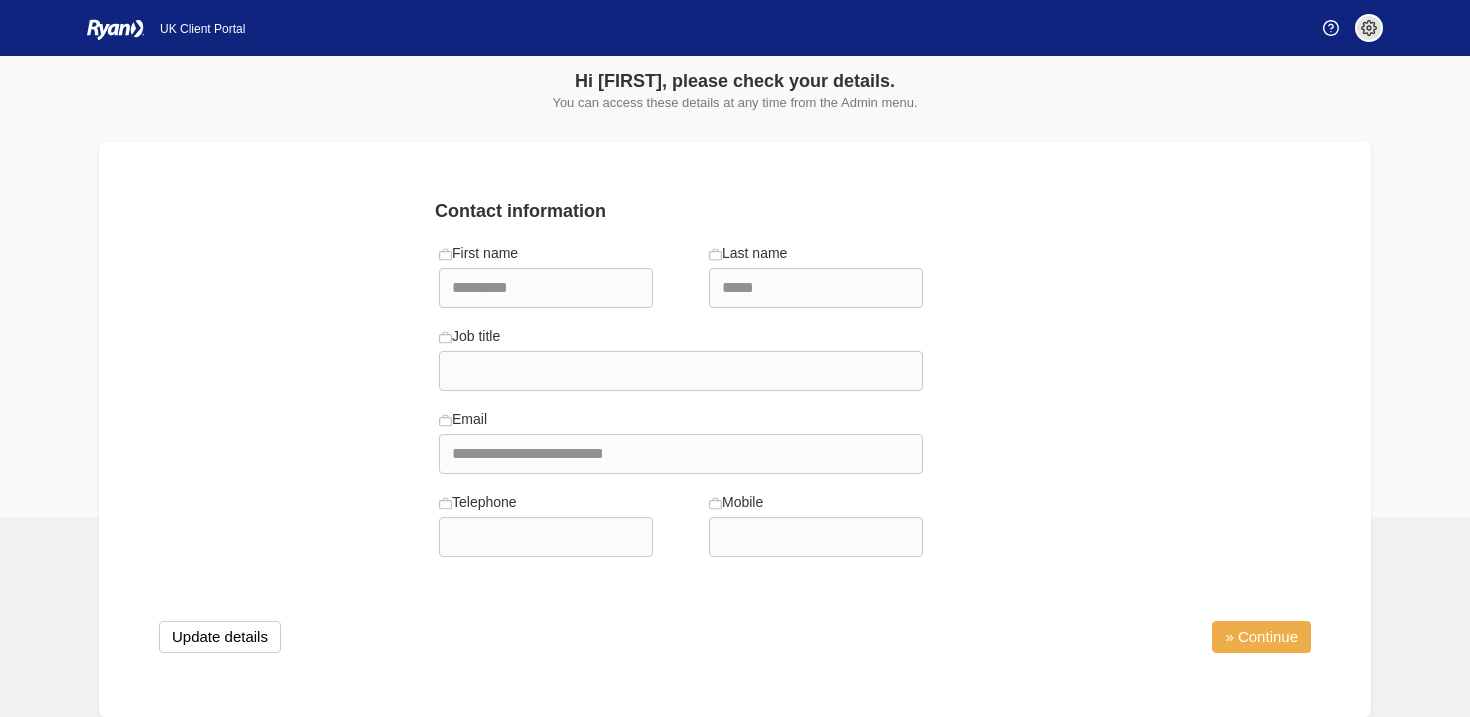 click on "» Continue" at bounding box center [1261, 637] 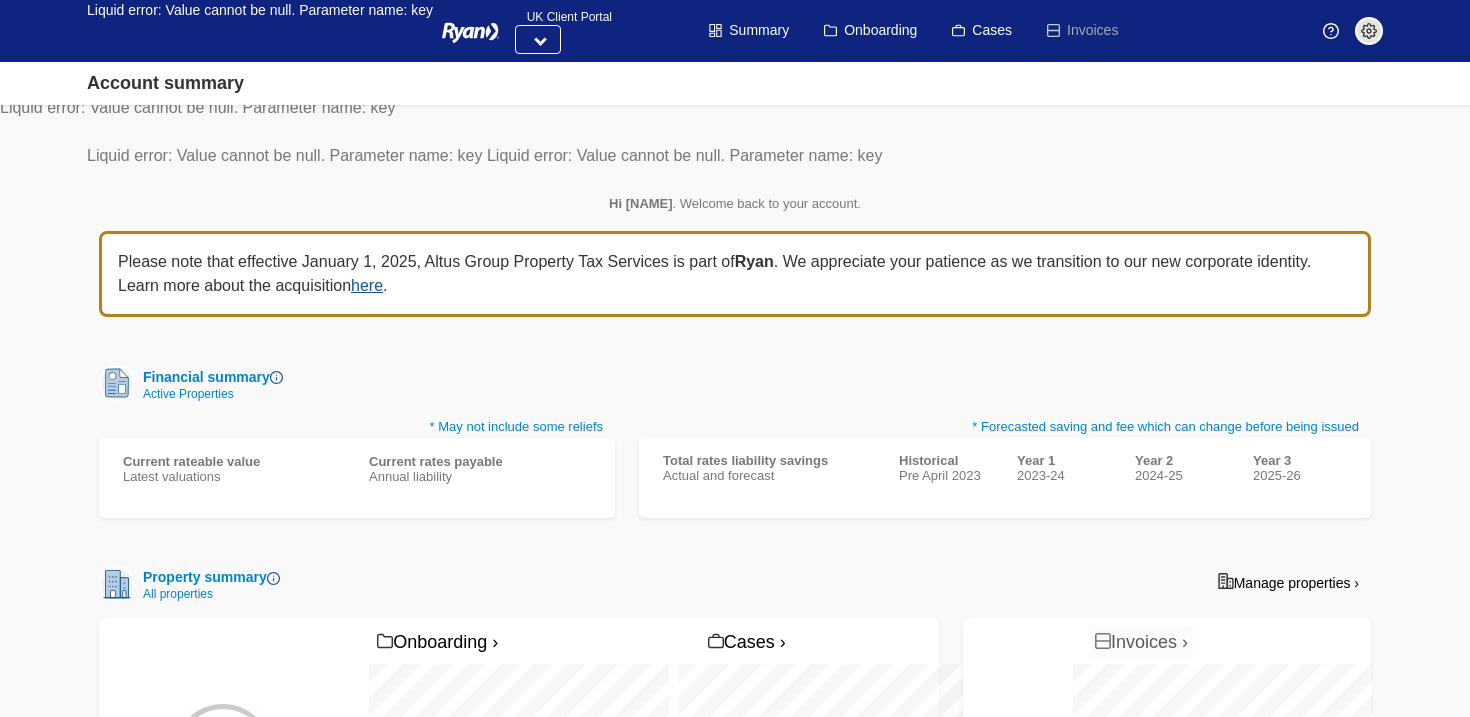 scroll, scrollTop: 0, scrollLeft: 0, axis: both 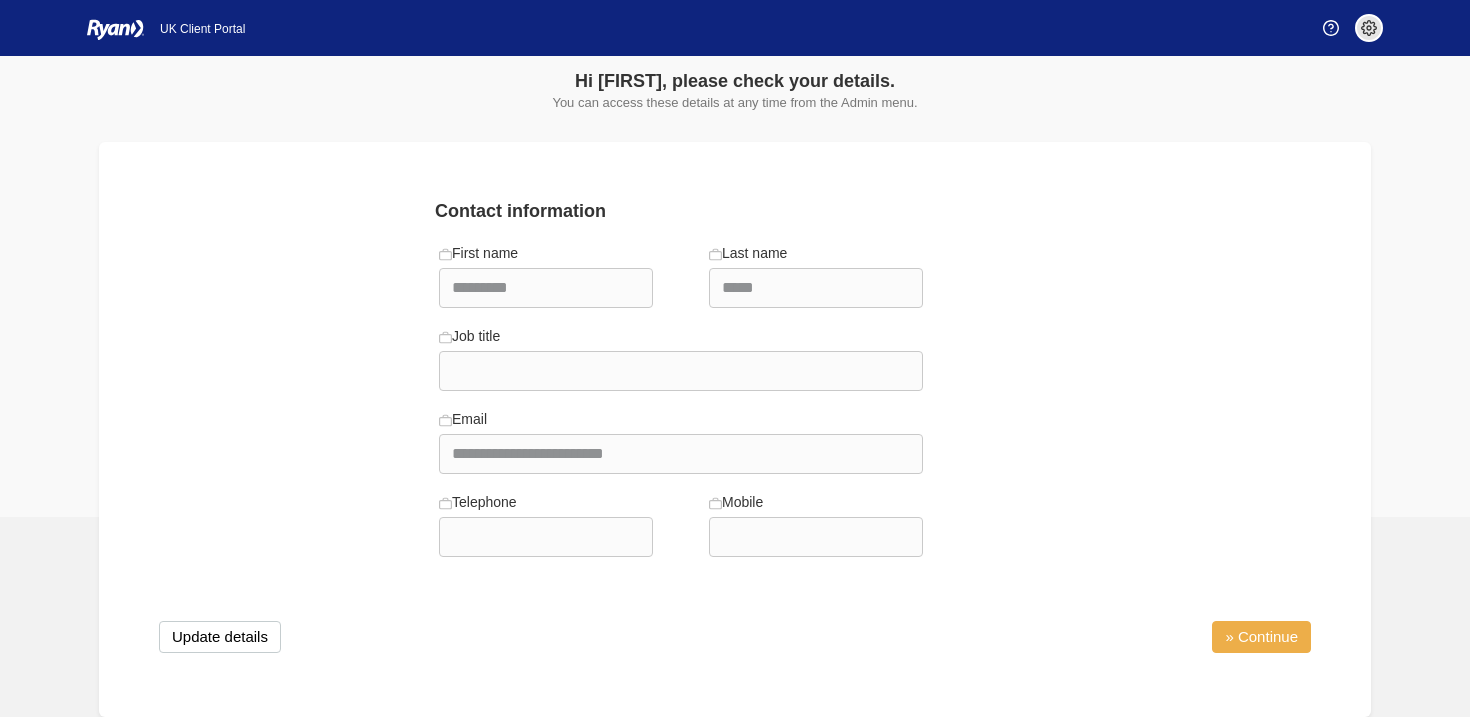 click on "» Continue" at bounding box center [1261, 637] 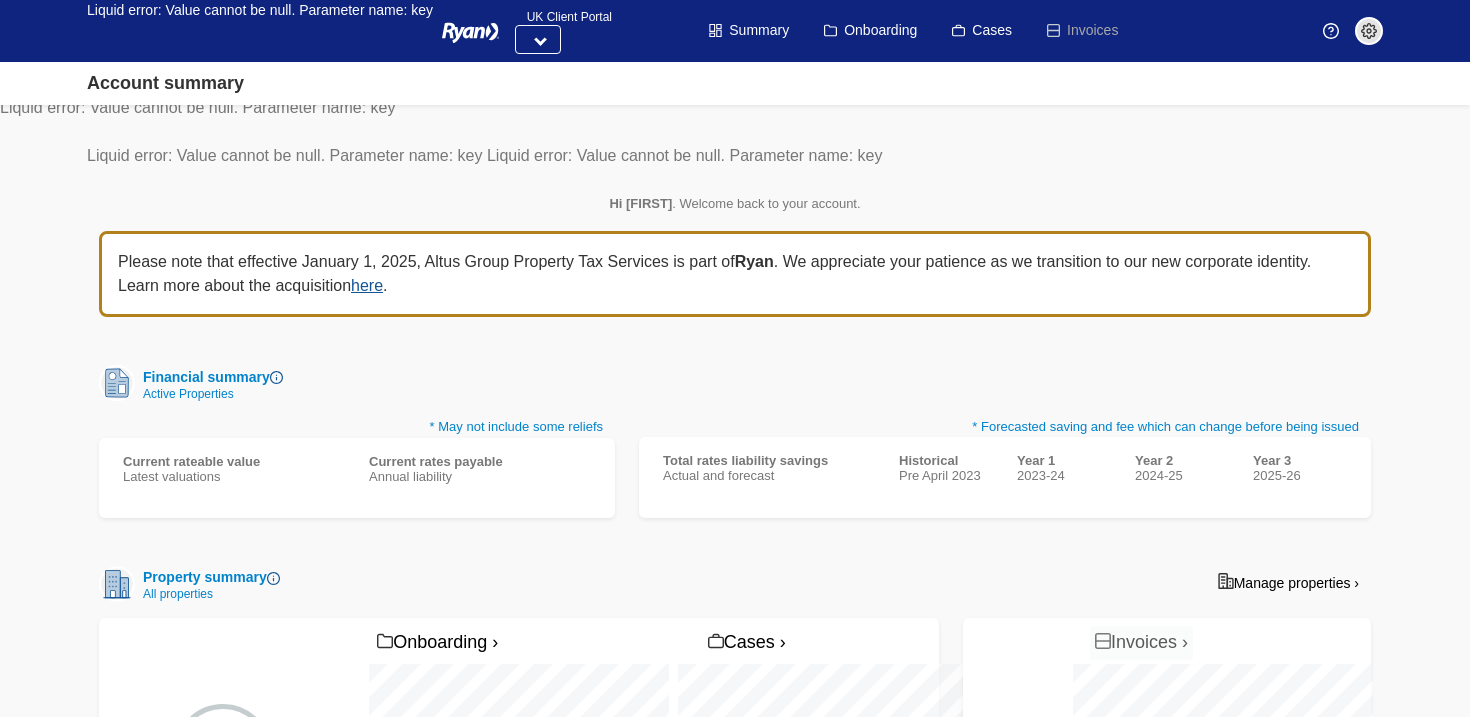 scroll, scrollTop: 0, scrollLeft: 0, axis: both 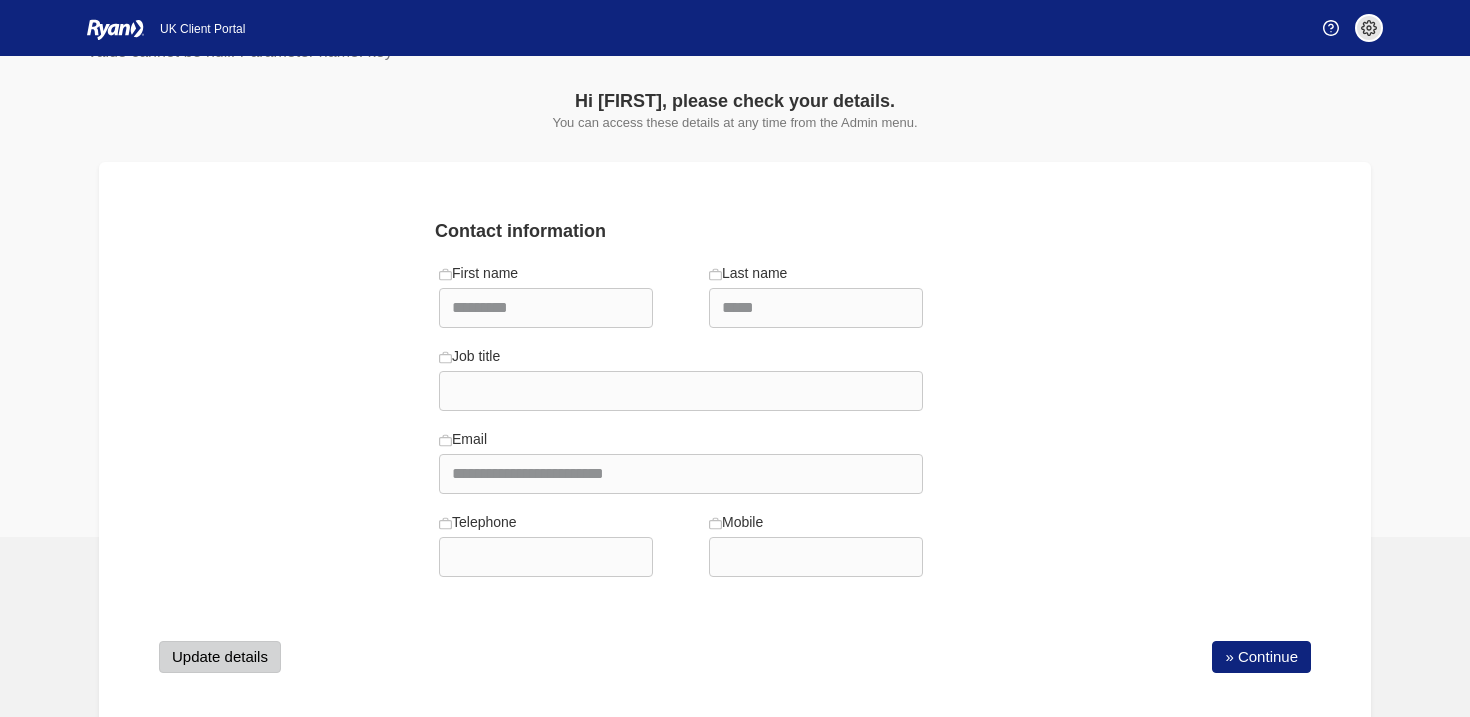 click on "Update details" at bounding box center (220, 657) 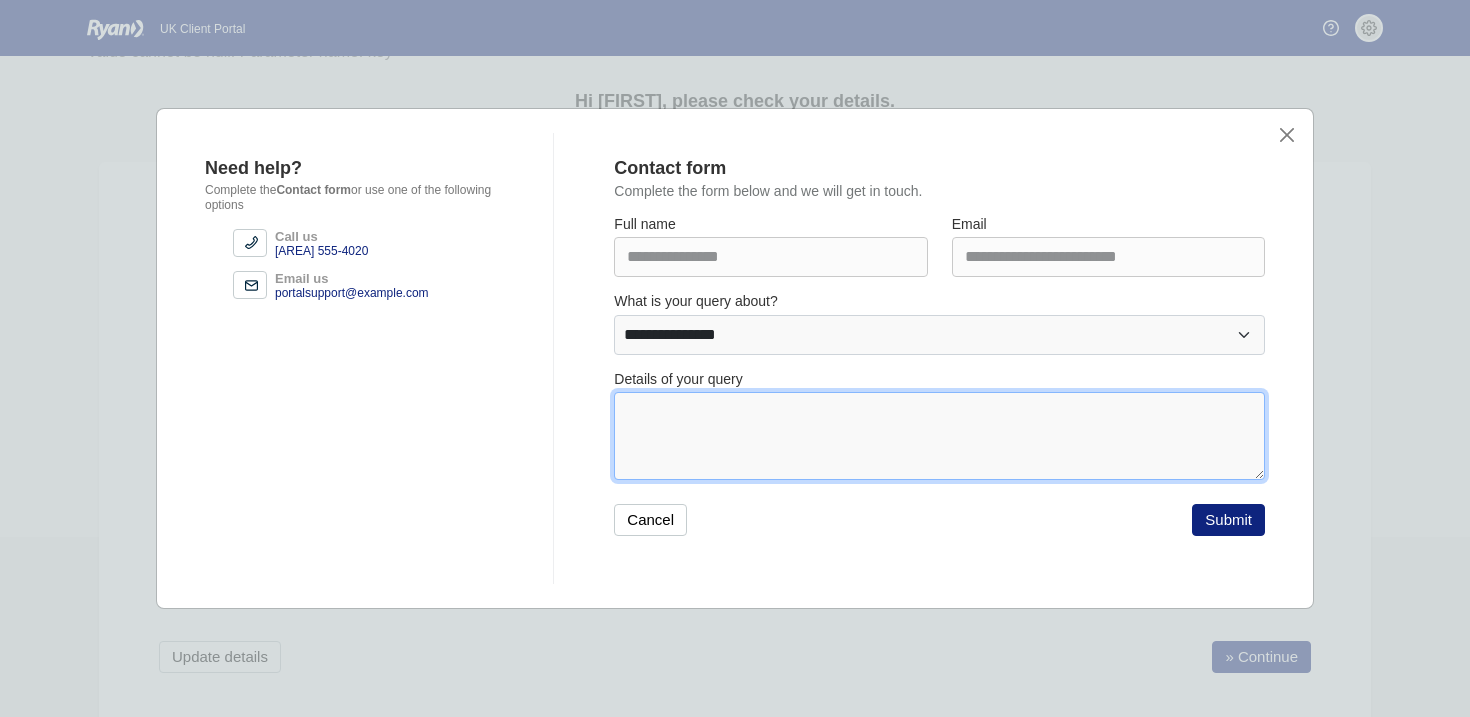 click at bounding box center [939, 436] 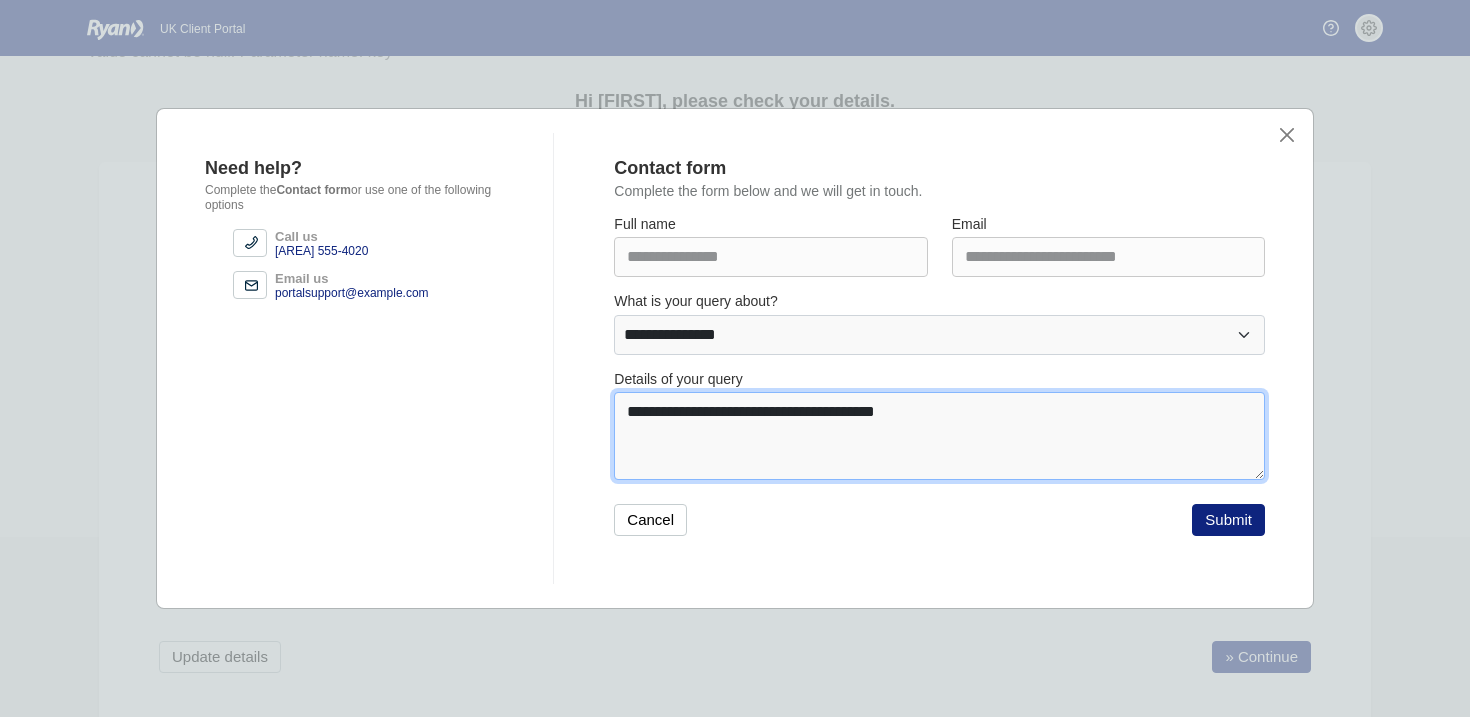 type on "**********" 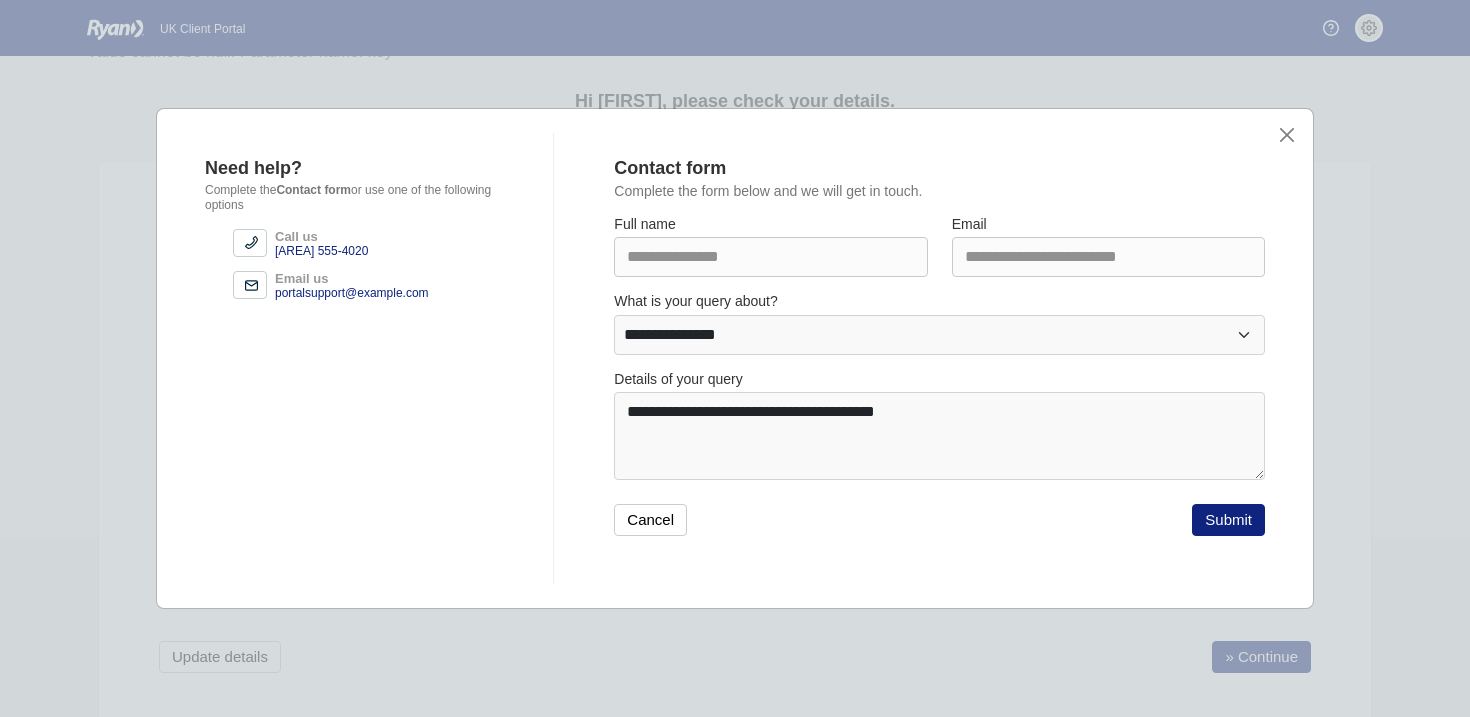 type 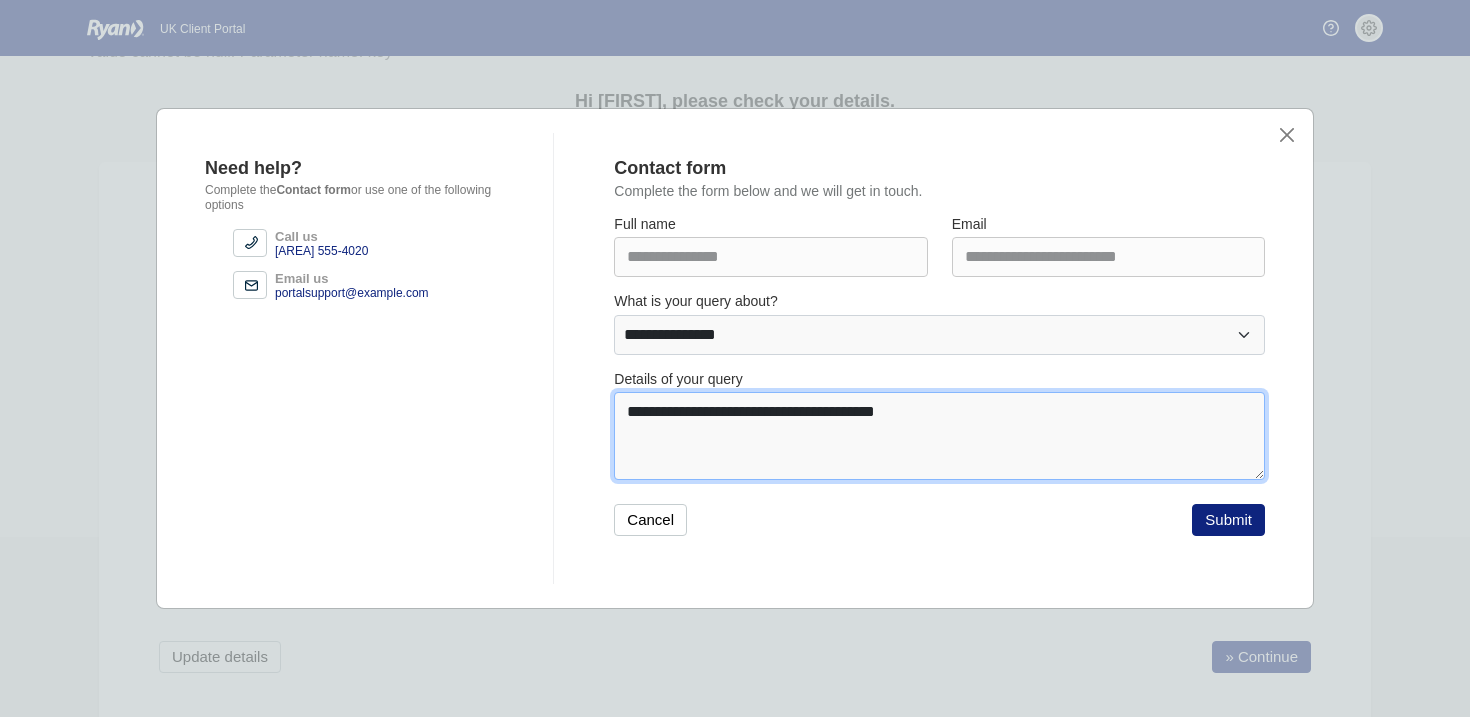 click on "**********" at bounding box center [939, 436] 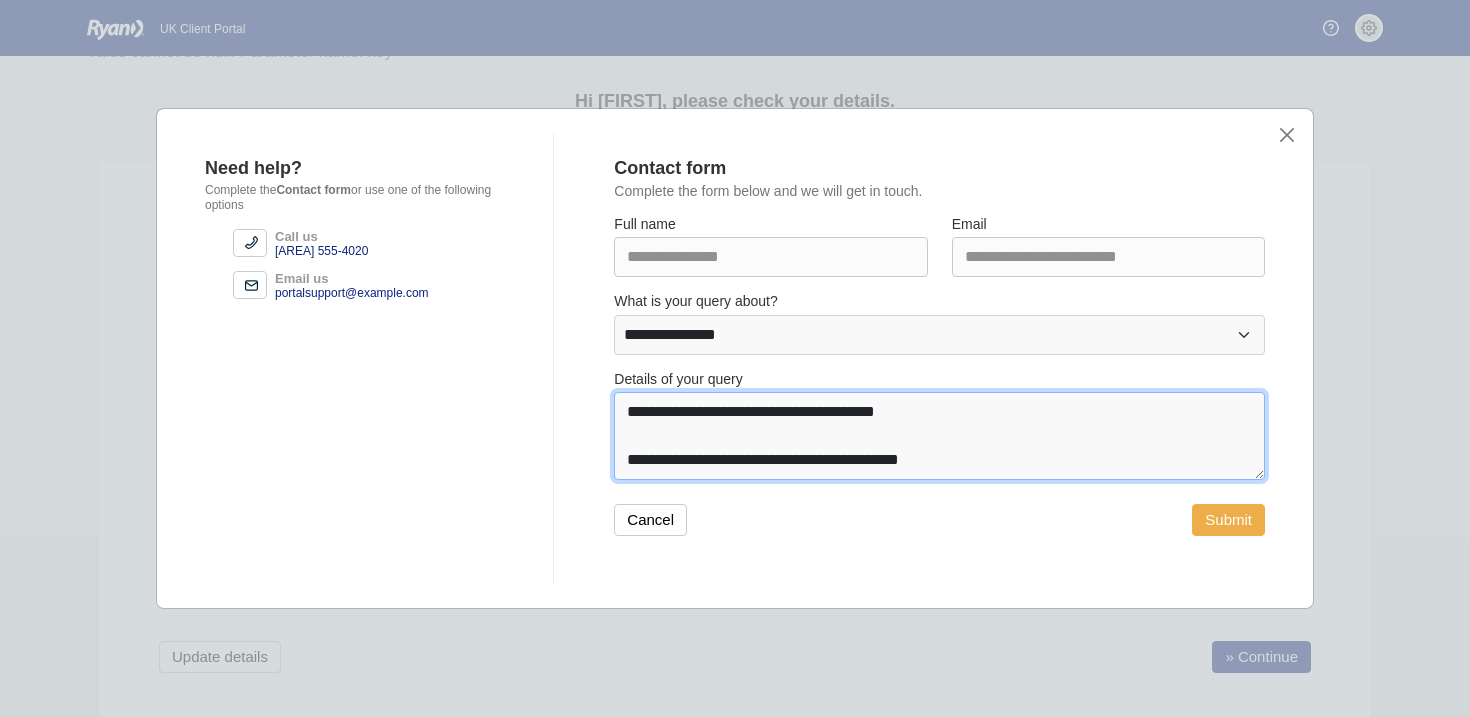 type on "**********" 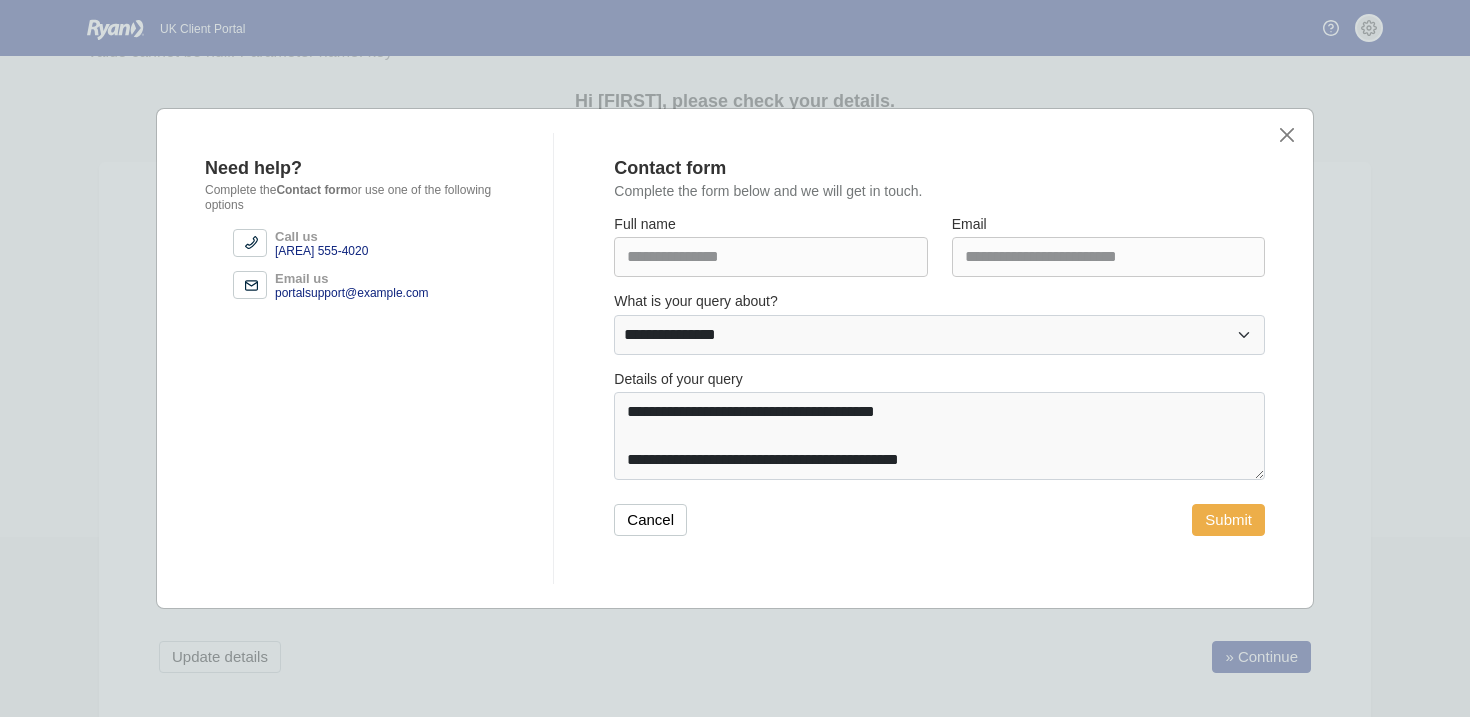 click on "Submit" at bounding box center (1228, 520) 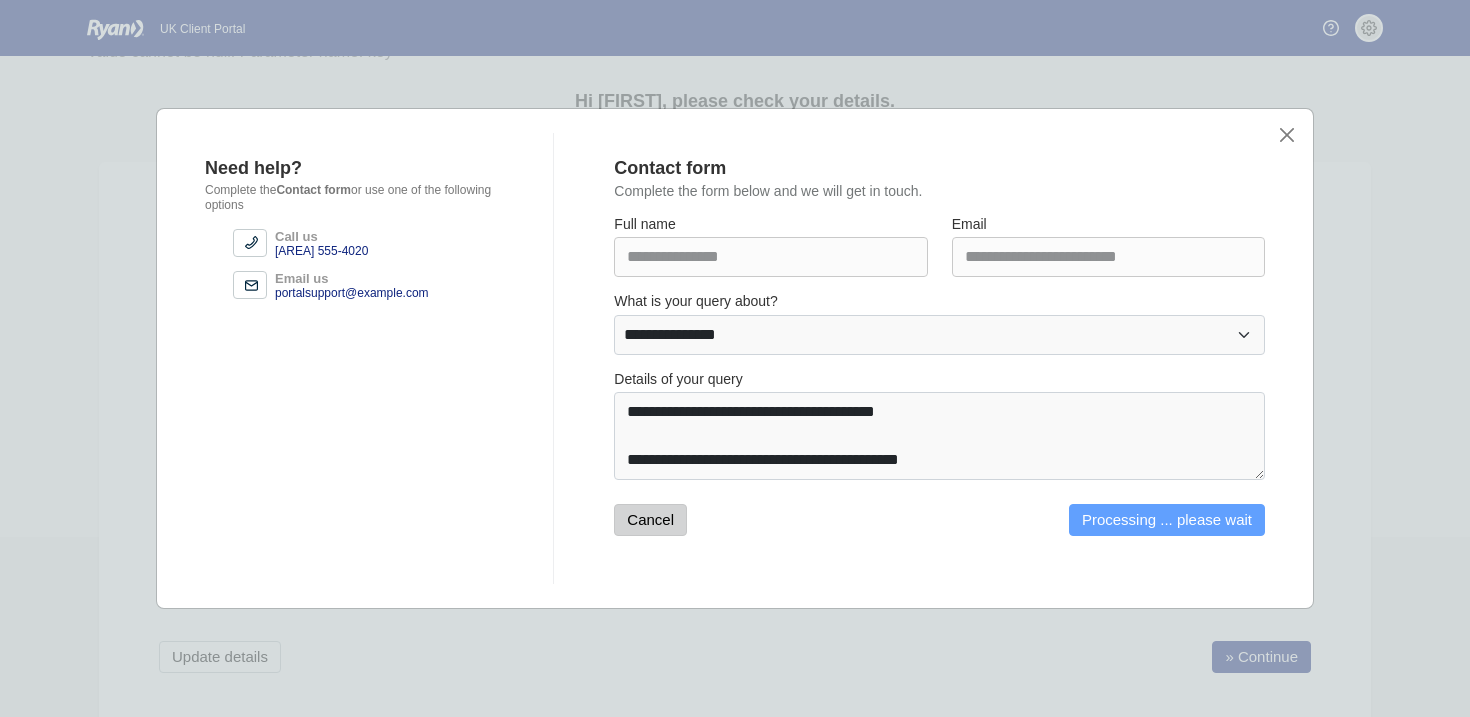 click on "Cancel" at bounding box center (650, 520) 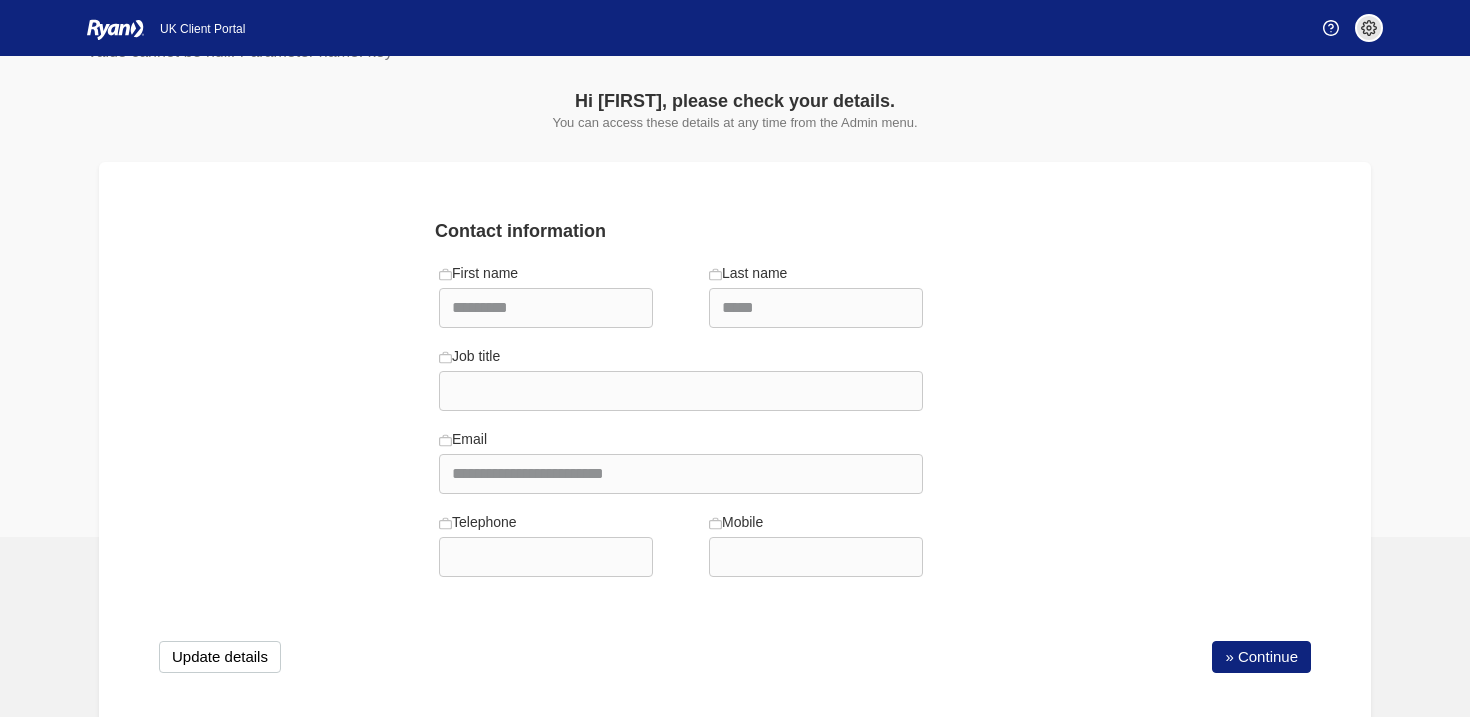 click on "ADMIN
Logout" at bounding box center (1353, 28) 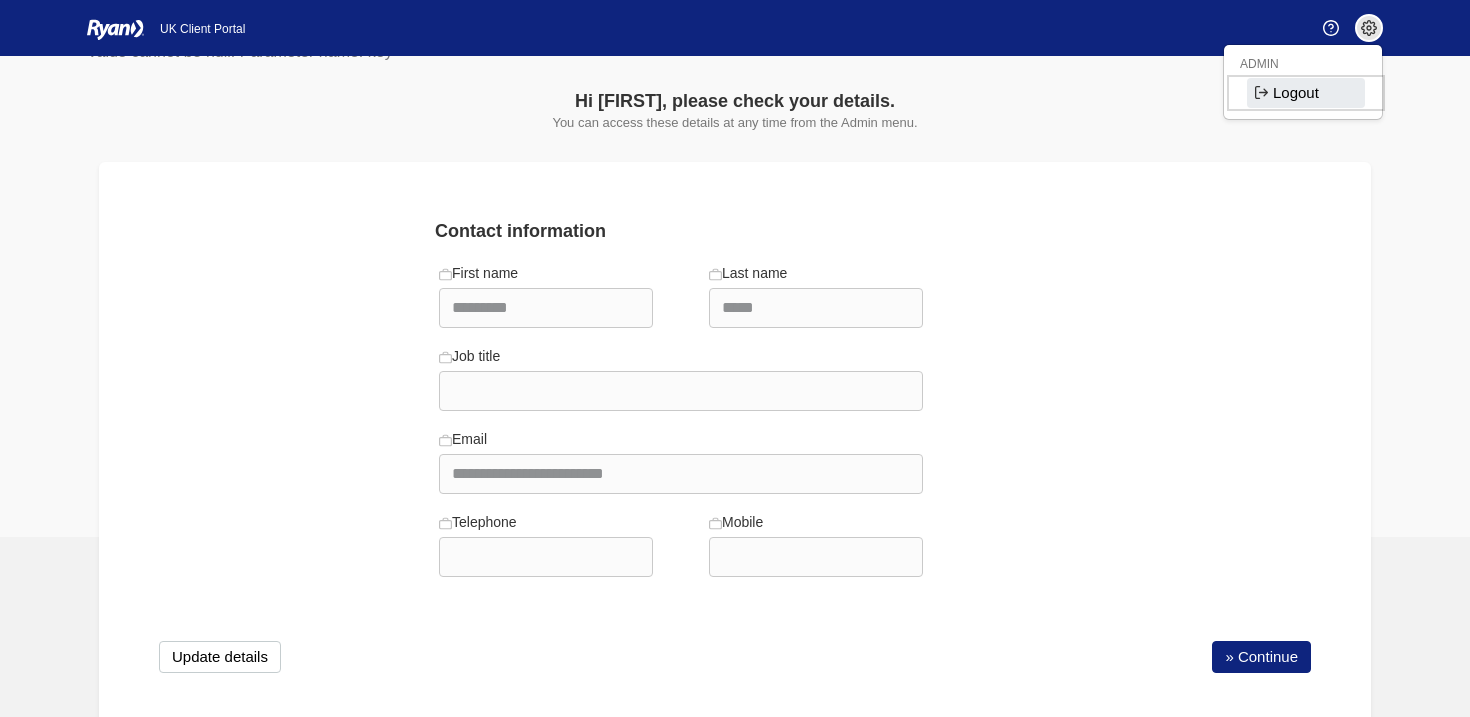 click on "Logout" at bounding box center [1306, 93] 